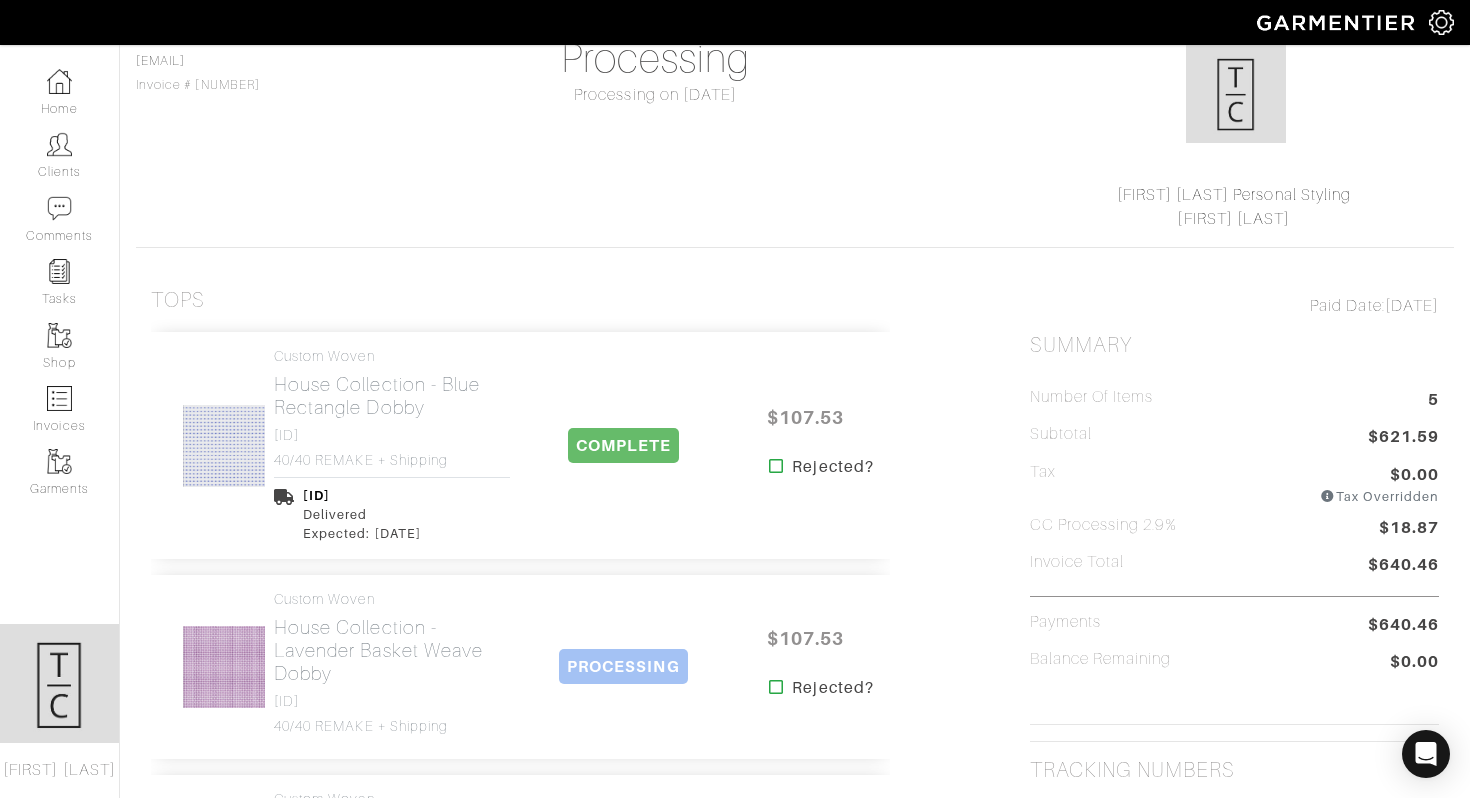 scroll, scrollTop: 0, scrollLeft: 0, axis: both 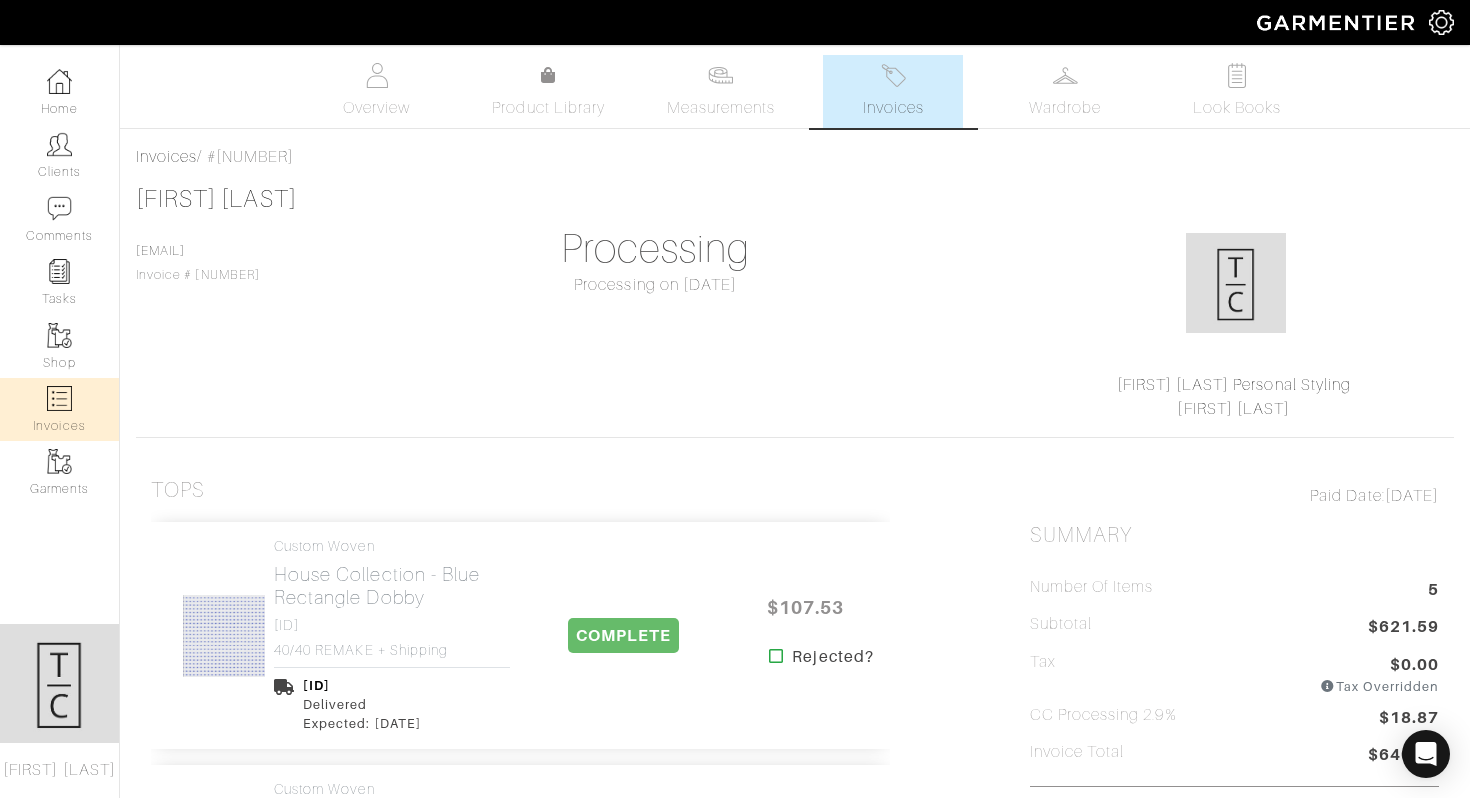 click at bounding box center (59, 398) 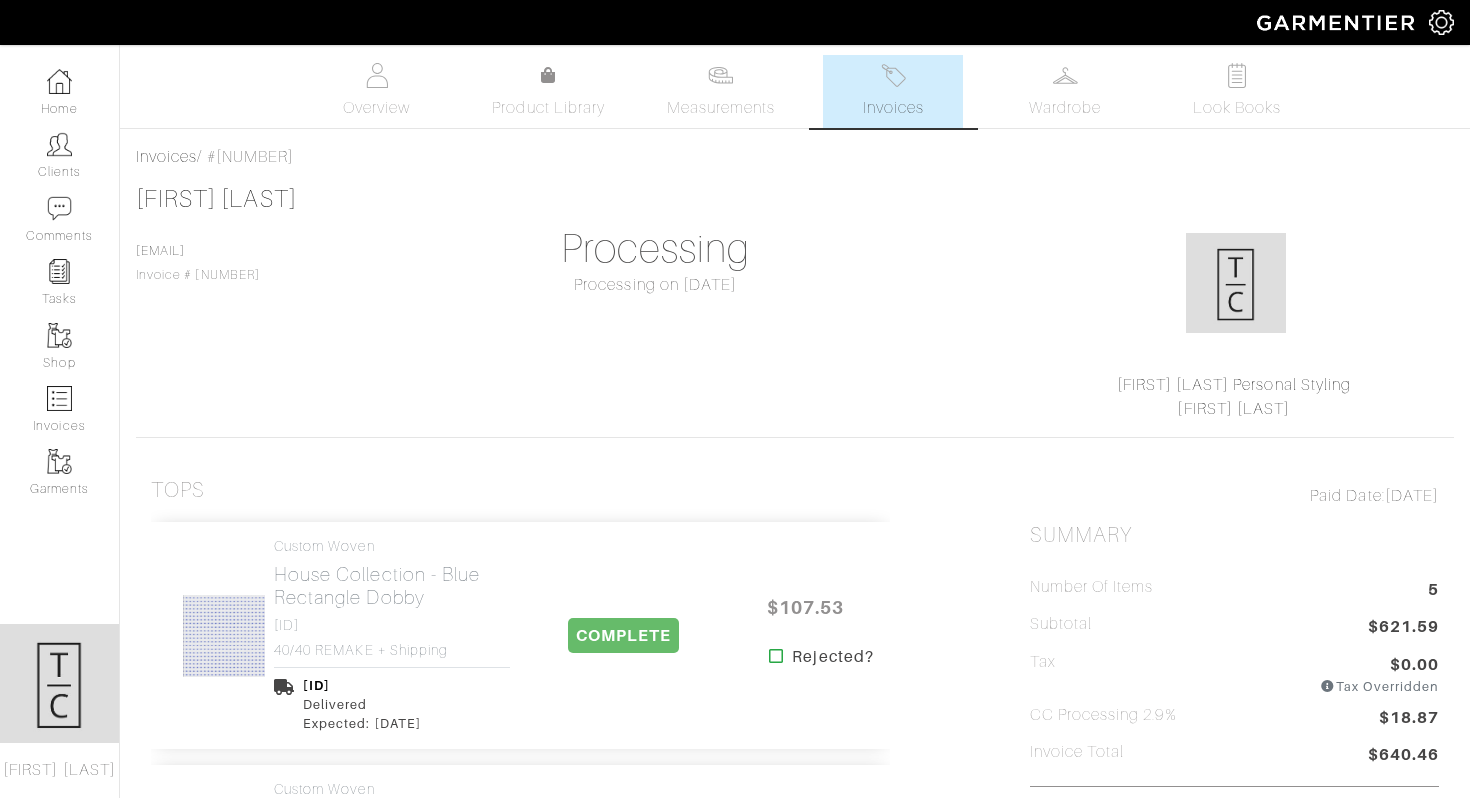 select 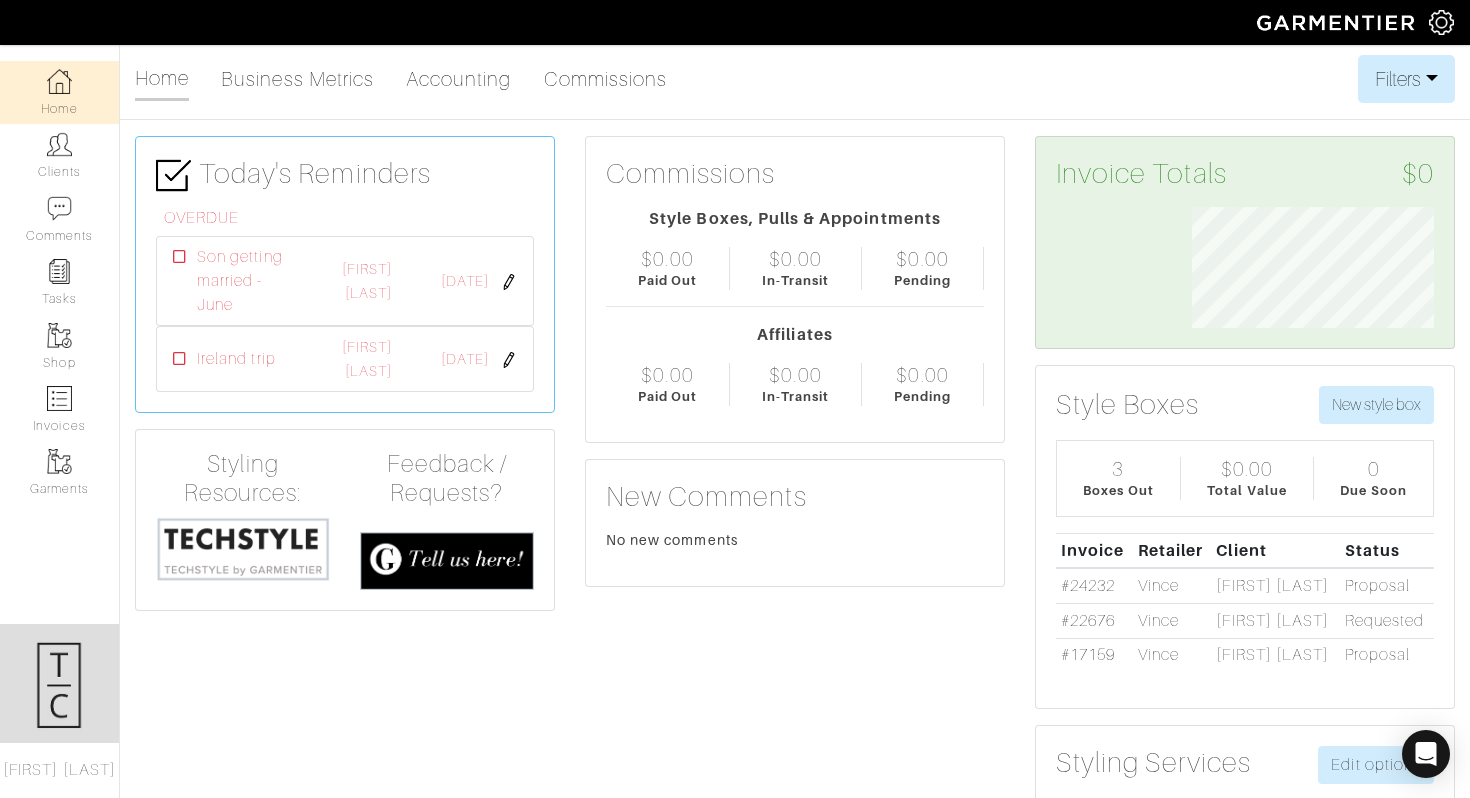 scroll, scrollTop: 0, scrollLeft: 0, axis: both 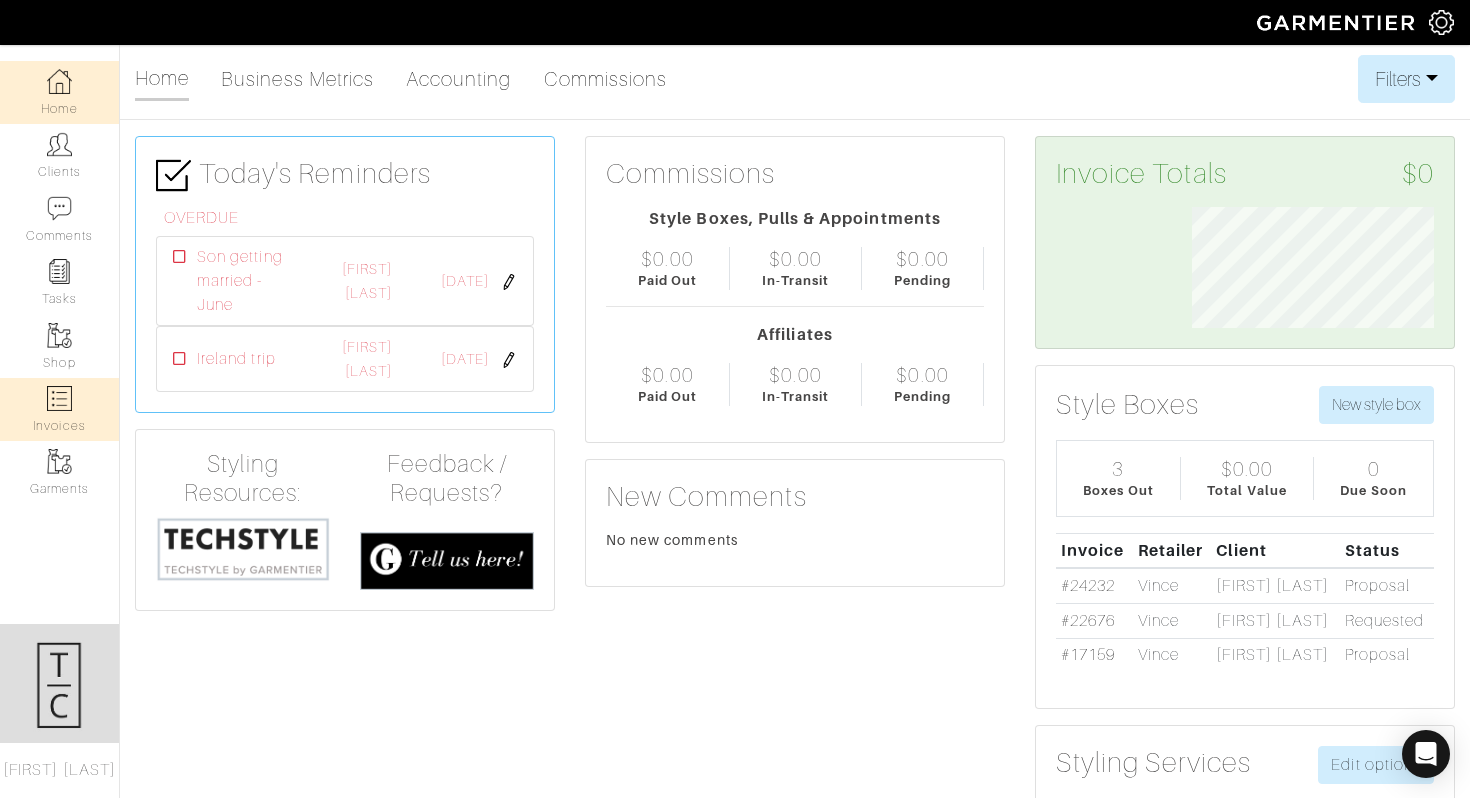 click at bounding box center (59, 398) 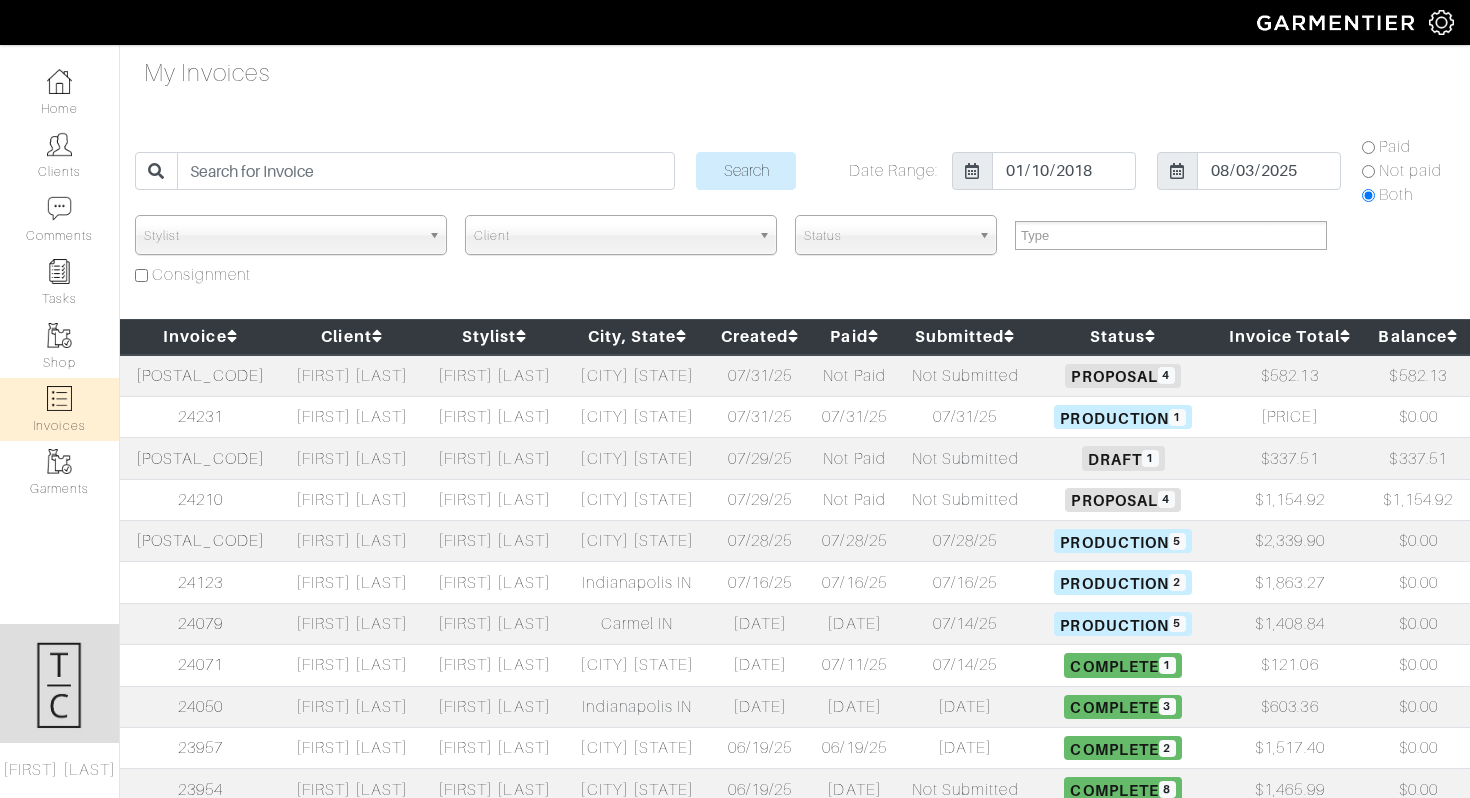 select 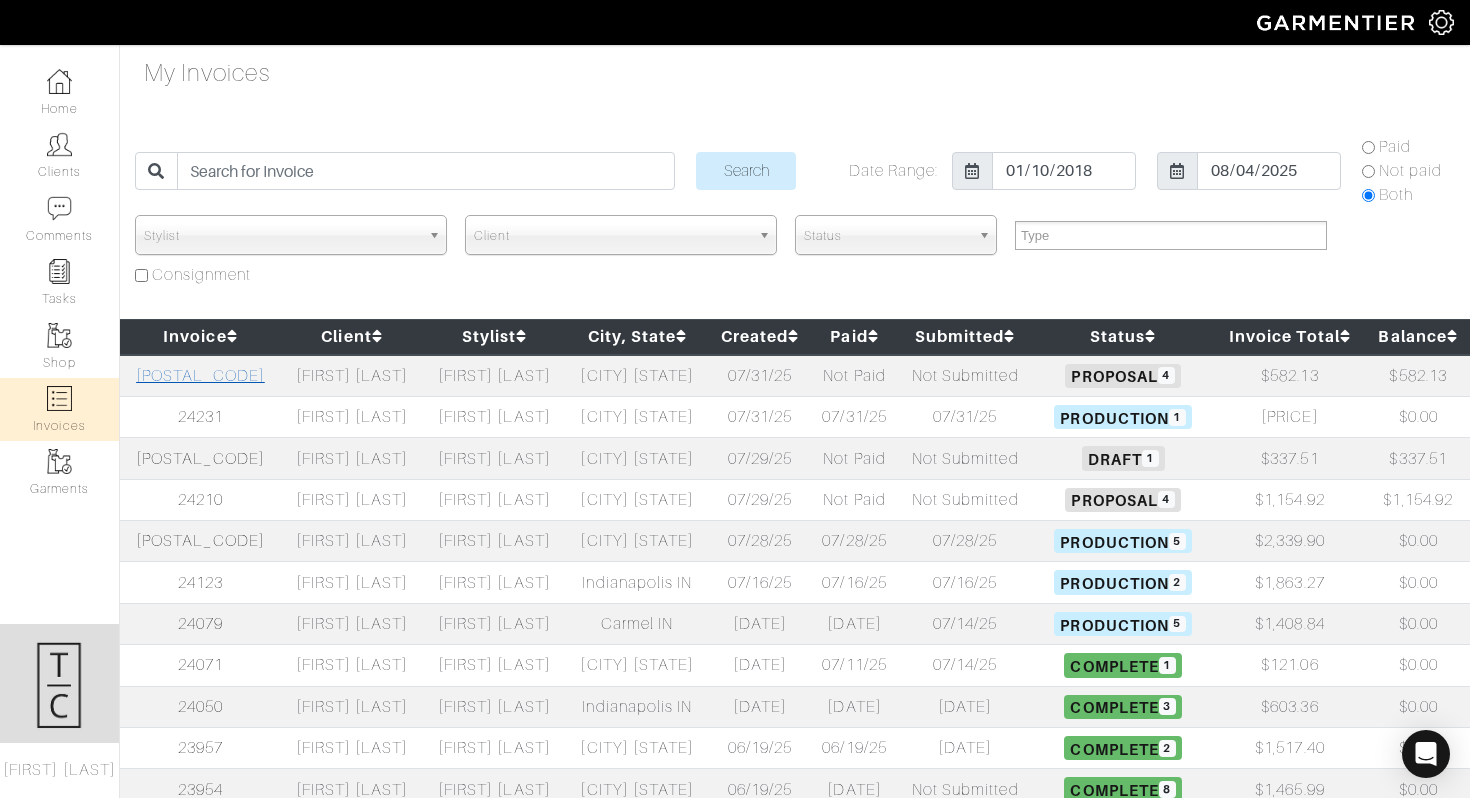 click on "[POSTAL_CODE]" at bounding box center (200, 376) 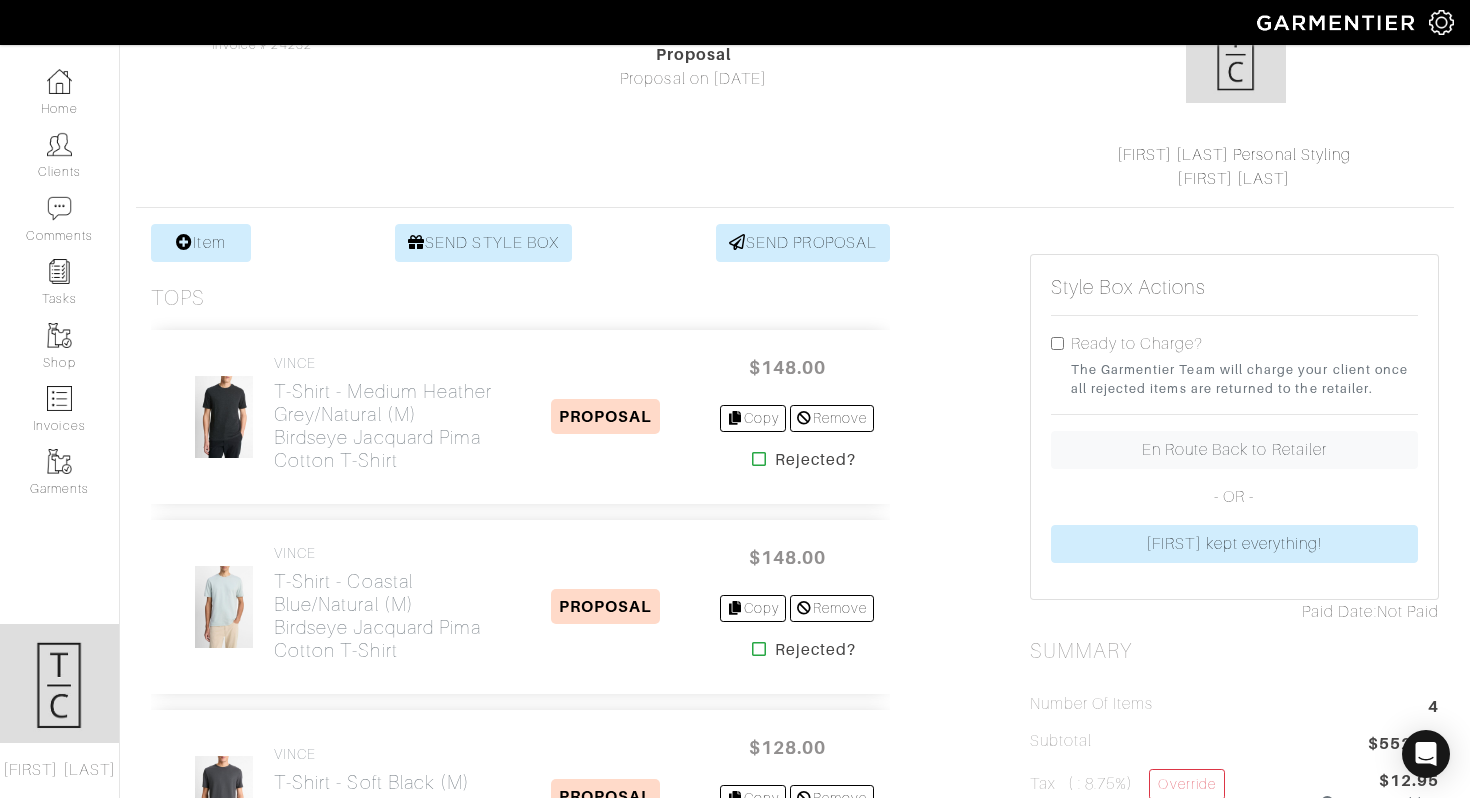scroll, scrollTop: 162, scrollLeft: 0, axis: vertical 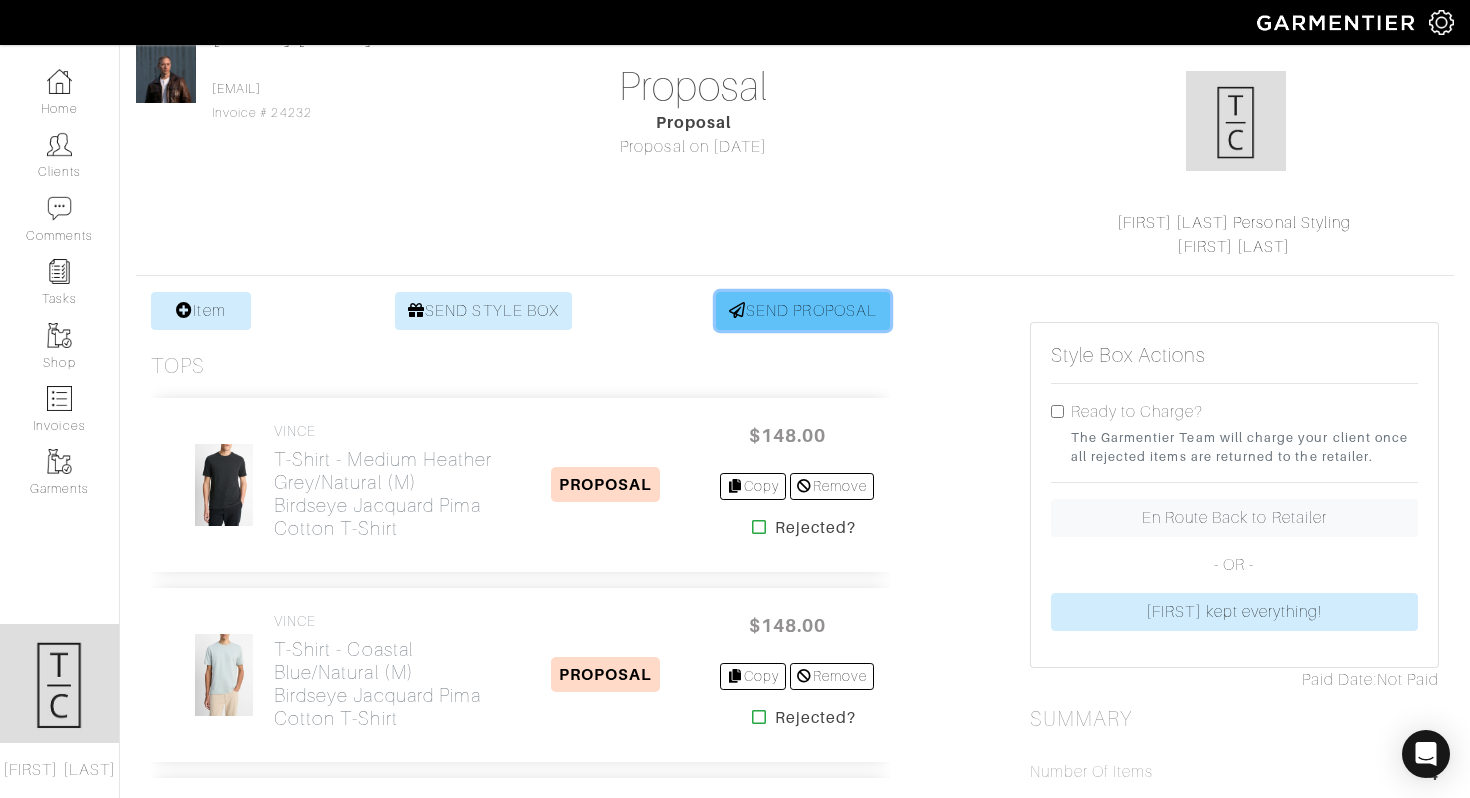 click on "SEND PROPOSAL" at bounding box center (803, 311) 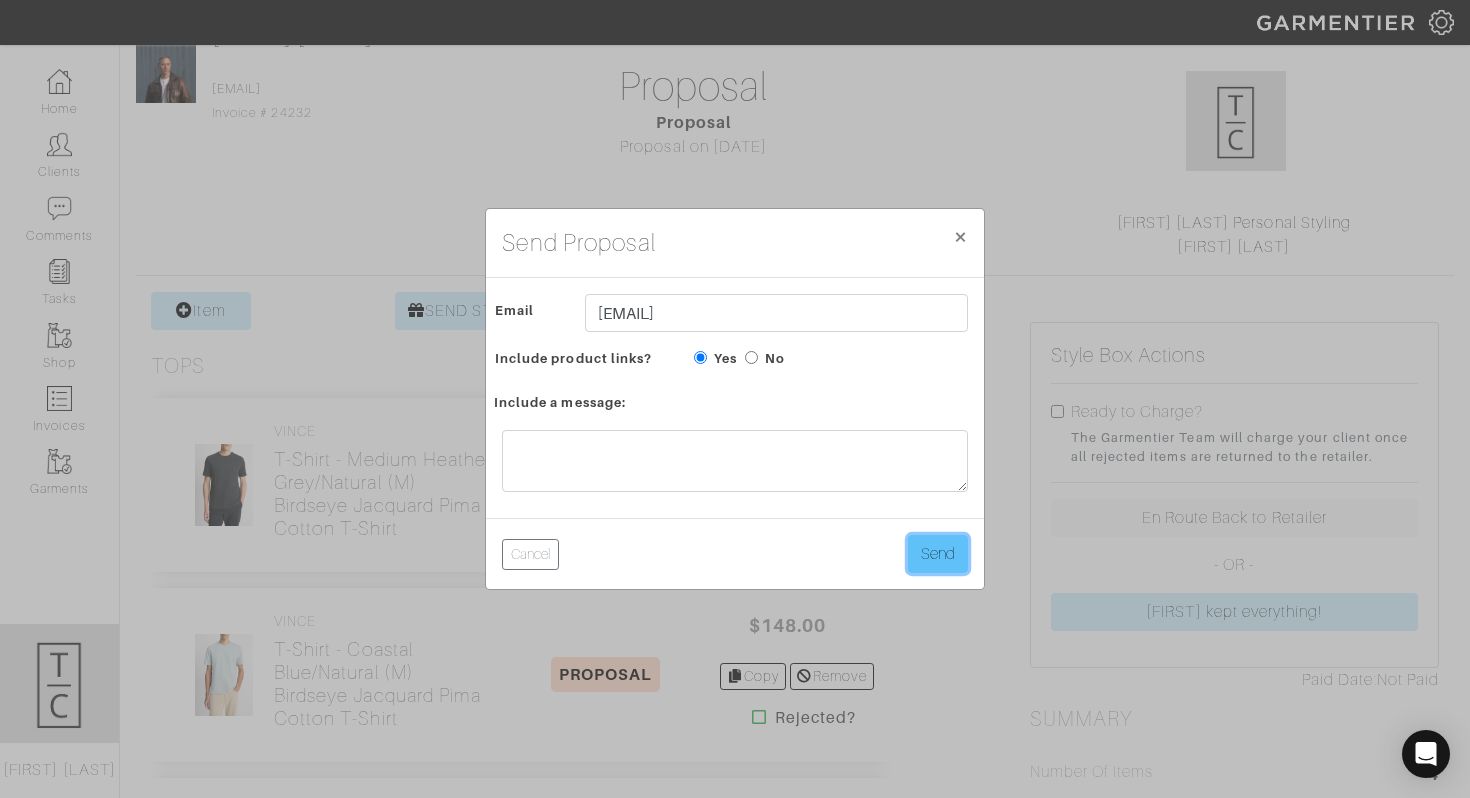 click on "Send" at bounding box center (938, 554) 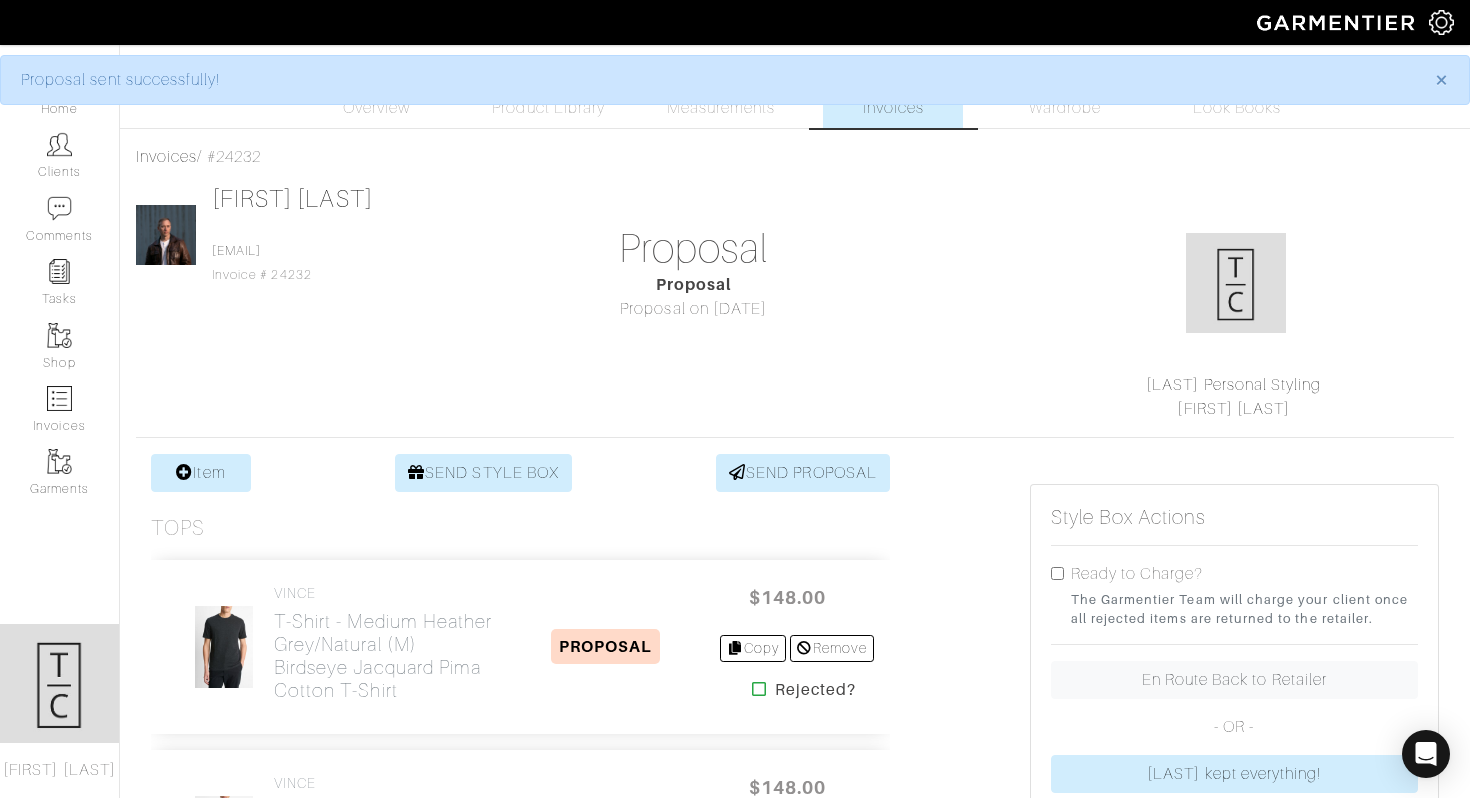 scroll, scrollTop: 0, scrollLeft: 0, axis: both 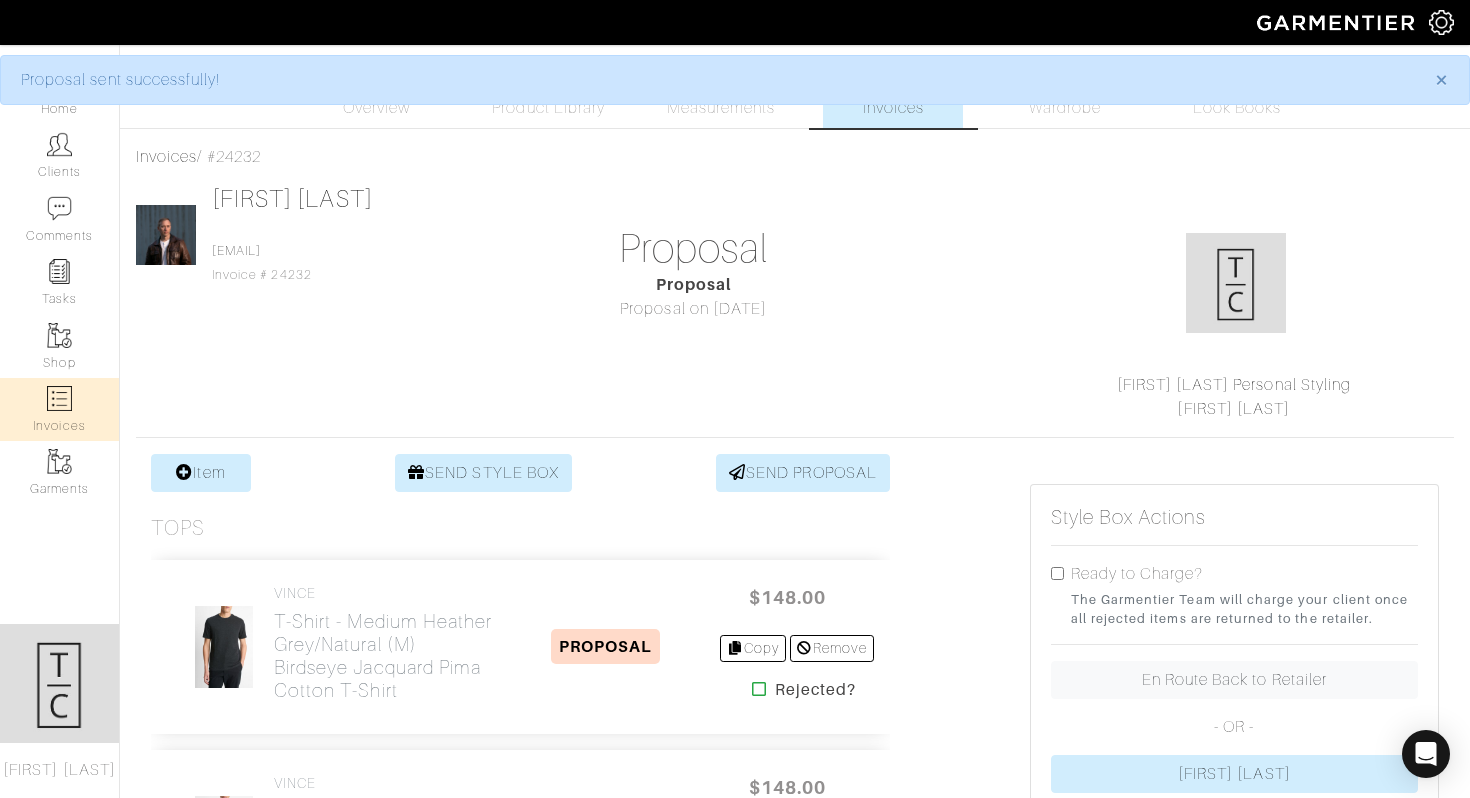 click on "Invoices" at bounding box center [59, 409] 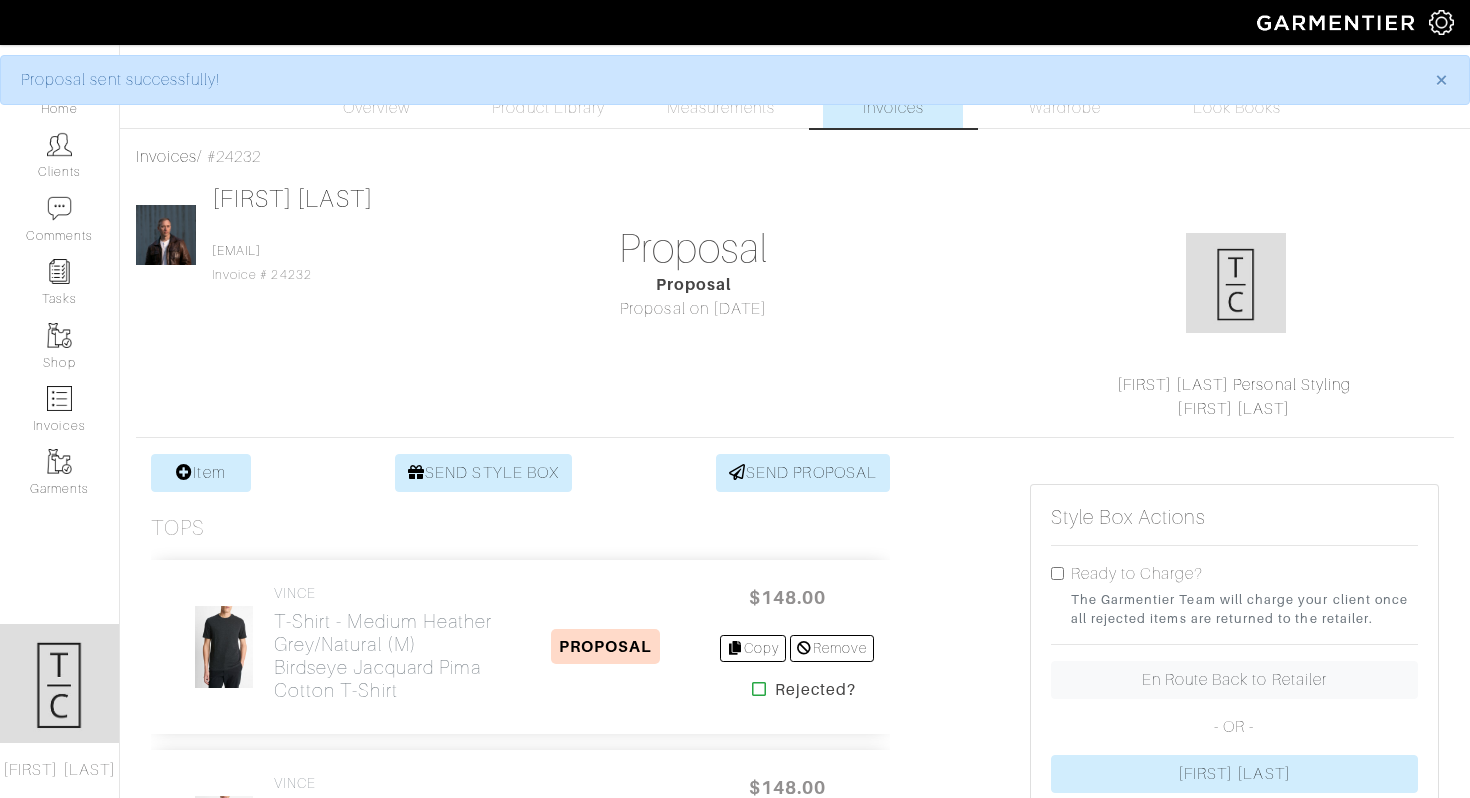 select 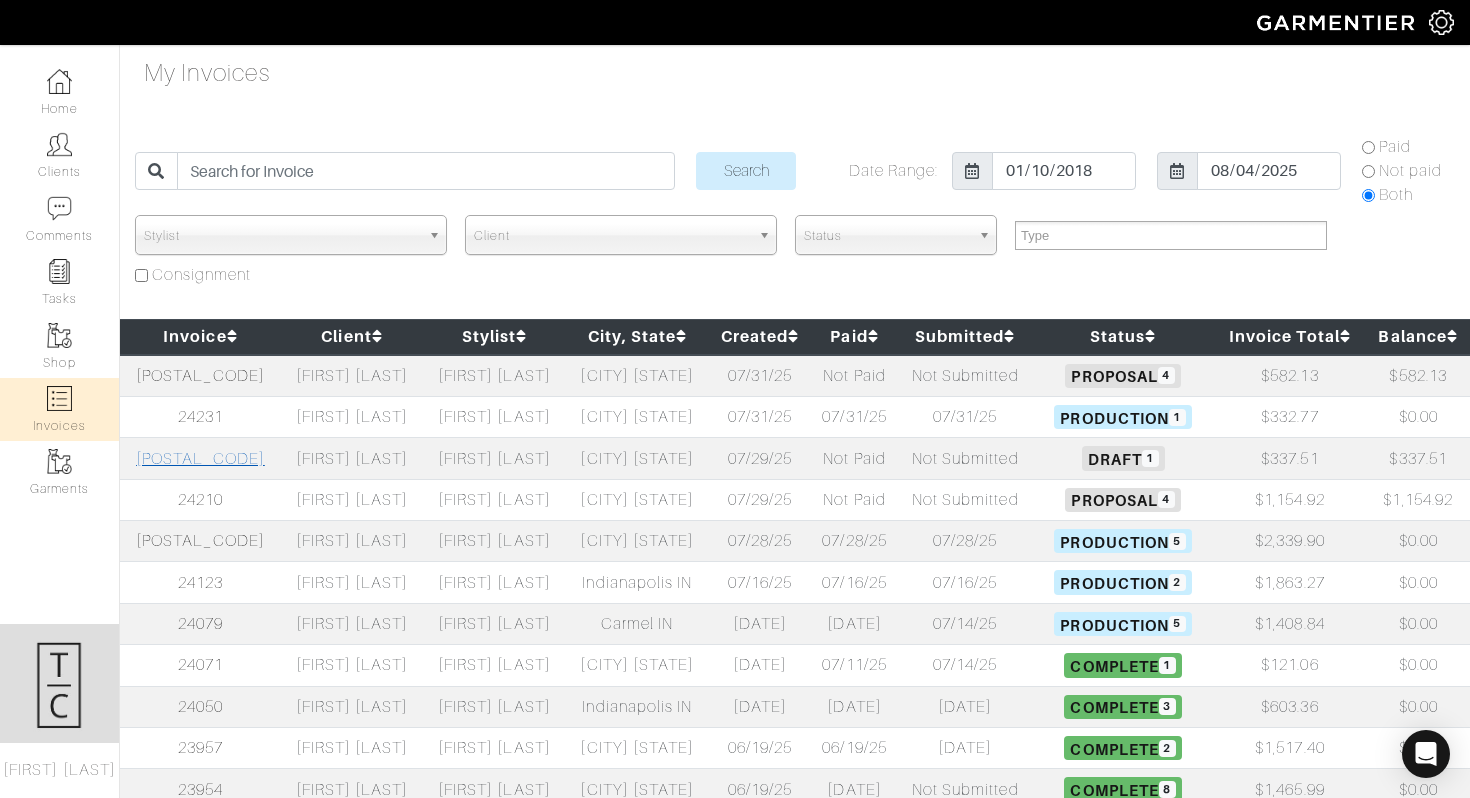 click on "24211" at bounding box center [200, 459] 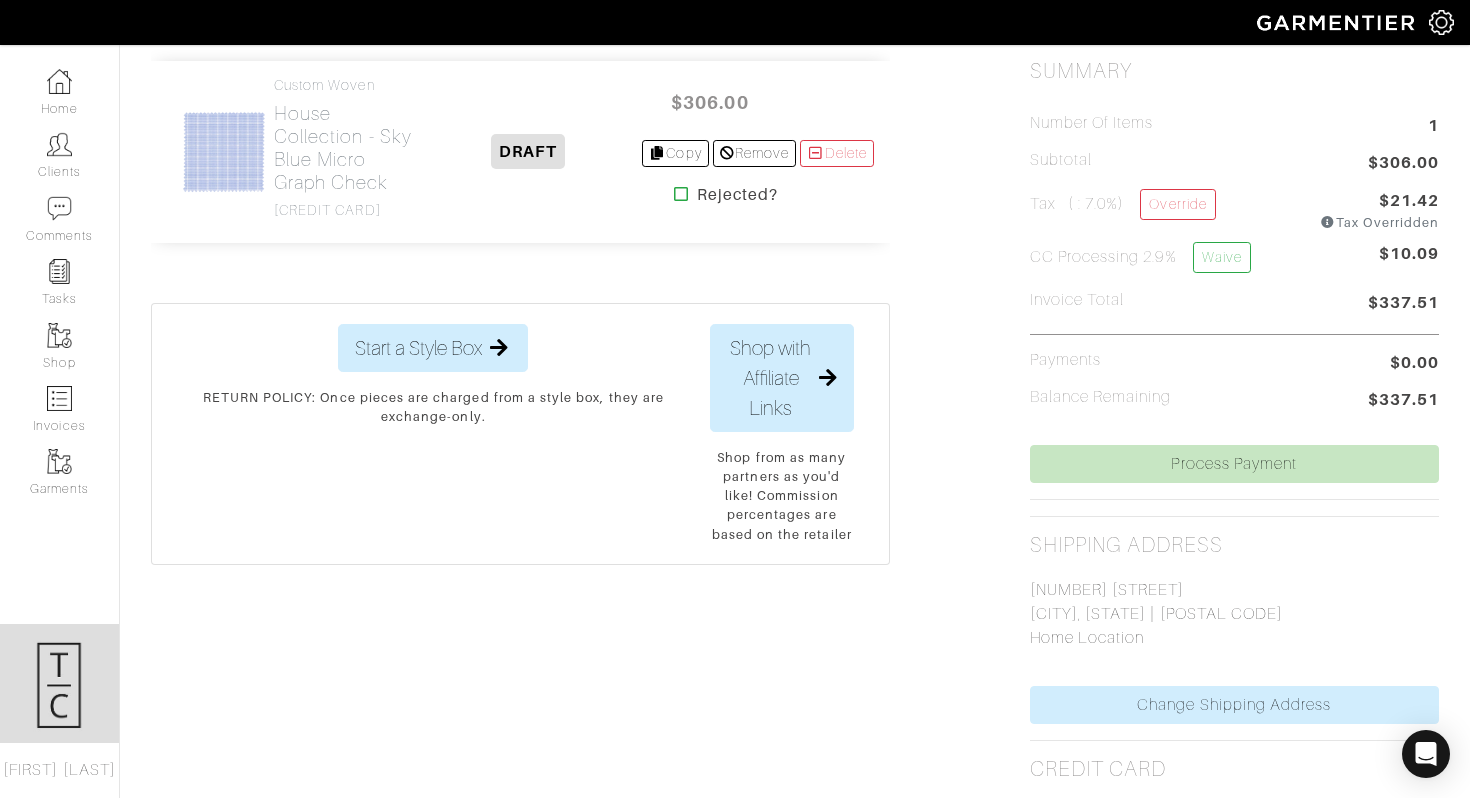 scroll, scrollTop: 332, scrollLeft: 0, axis: vertical 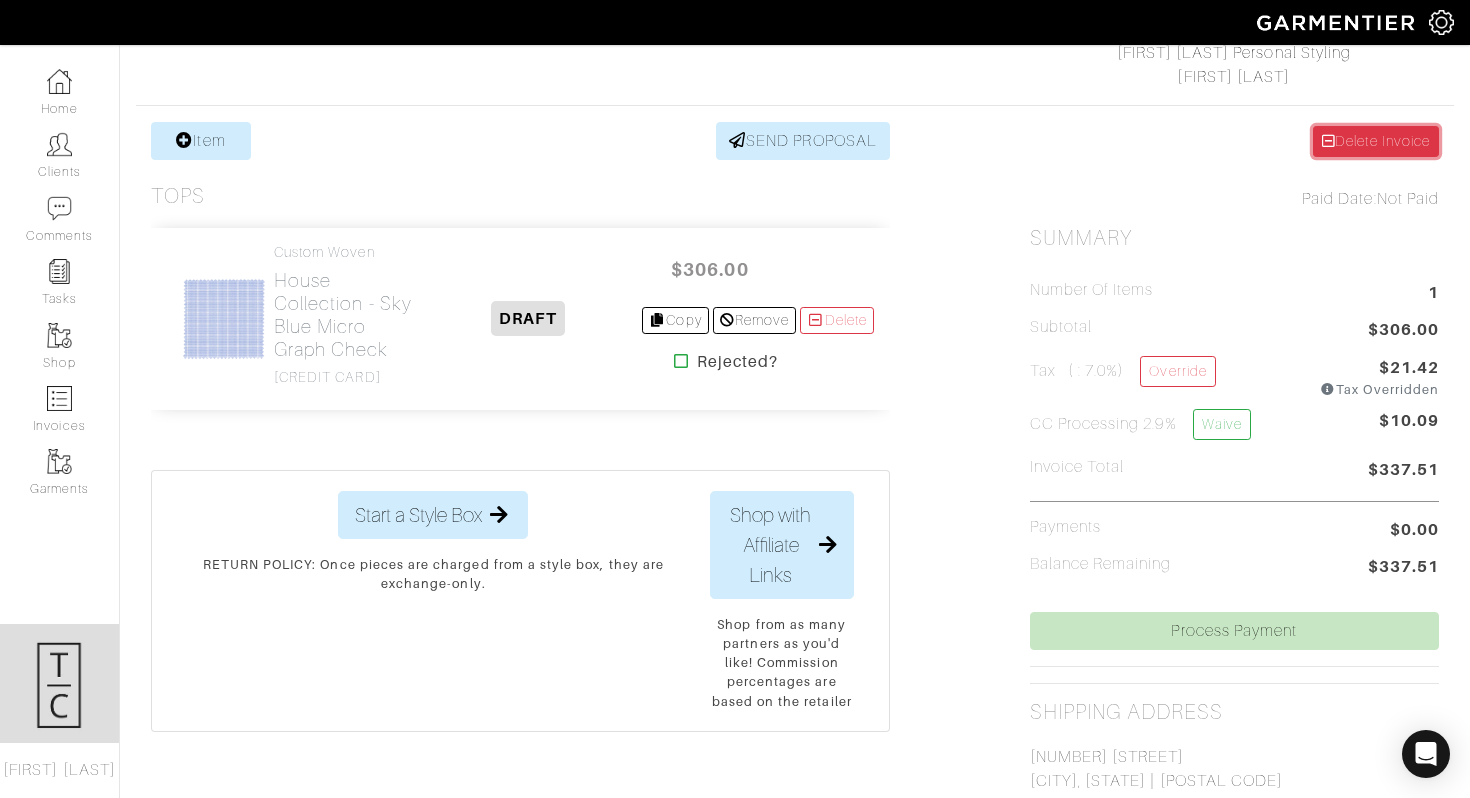 click on "Delete Invoice" at bounding box center (1376, 141) 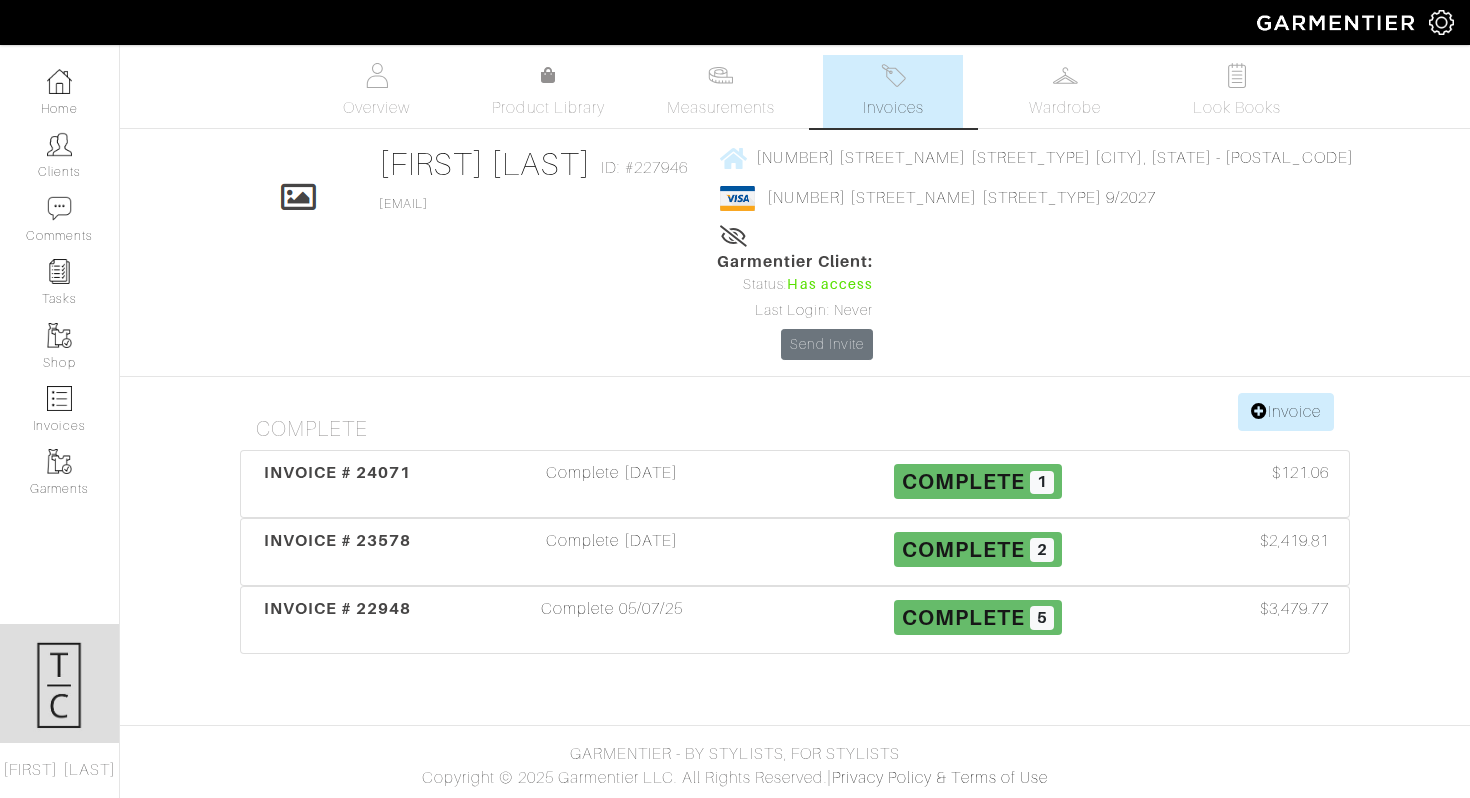 scroll, scrollTop: 0, scrollLeft: 0, axis: both 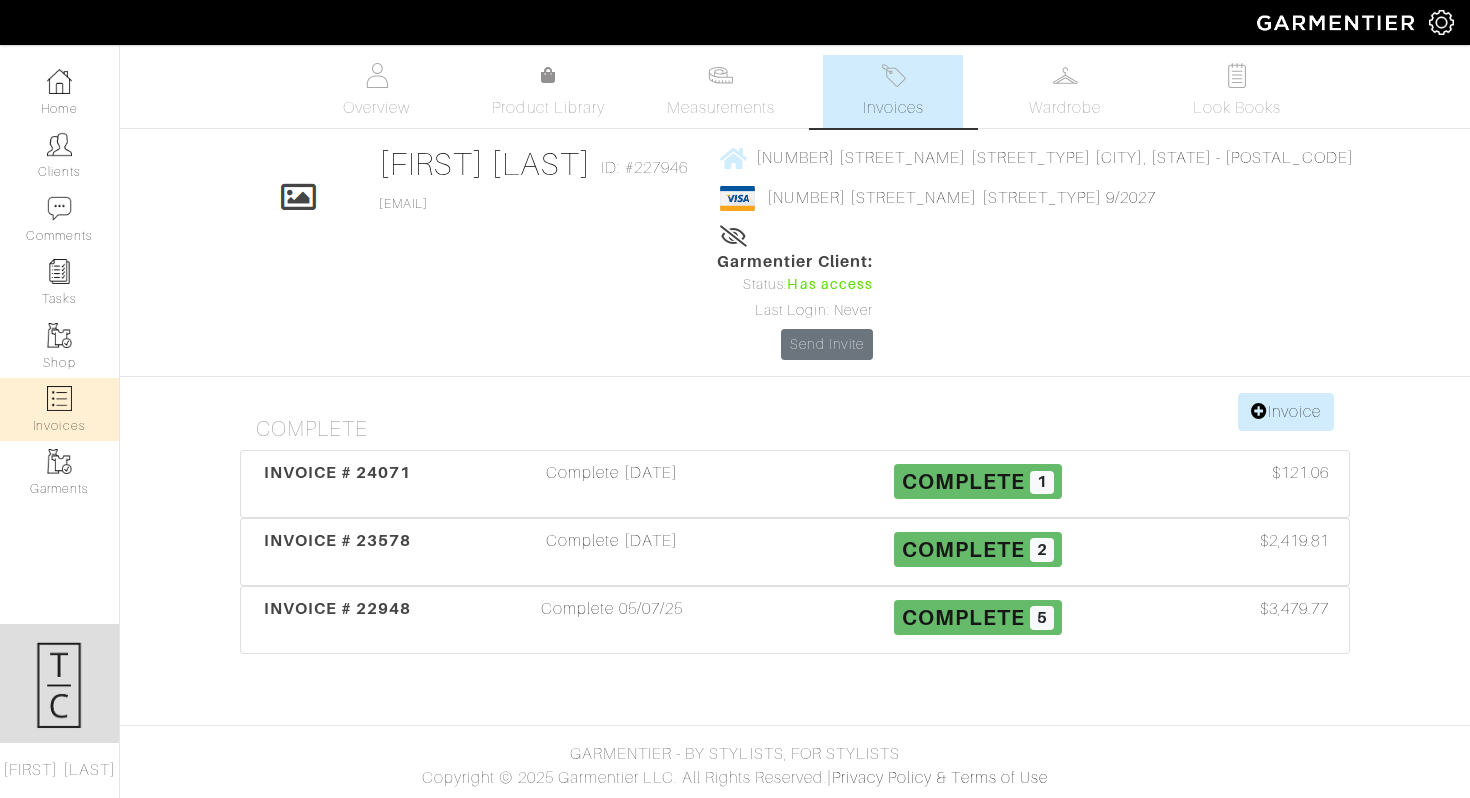 click on "Invoices" at bounding box center (59, 409) 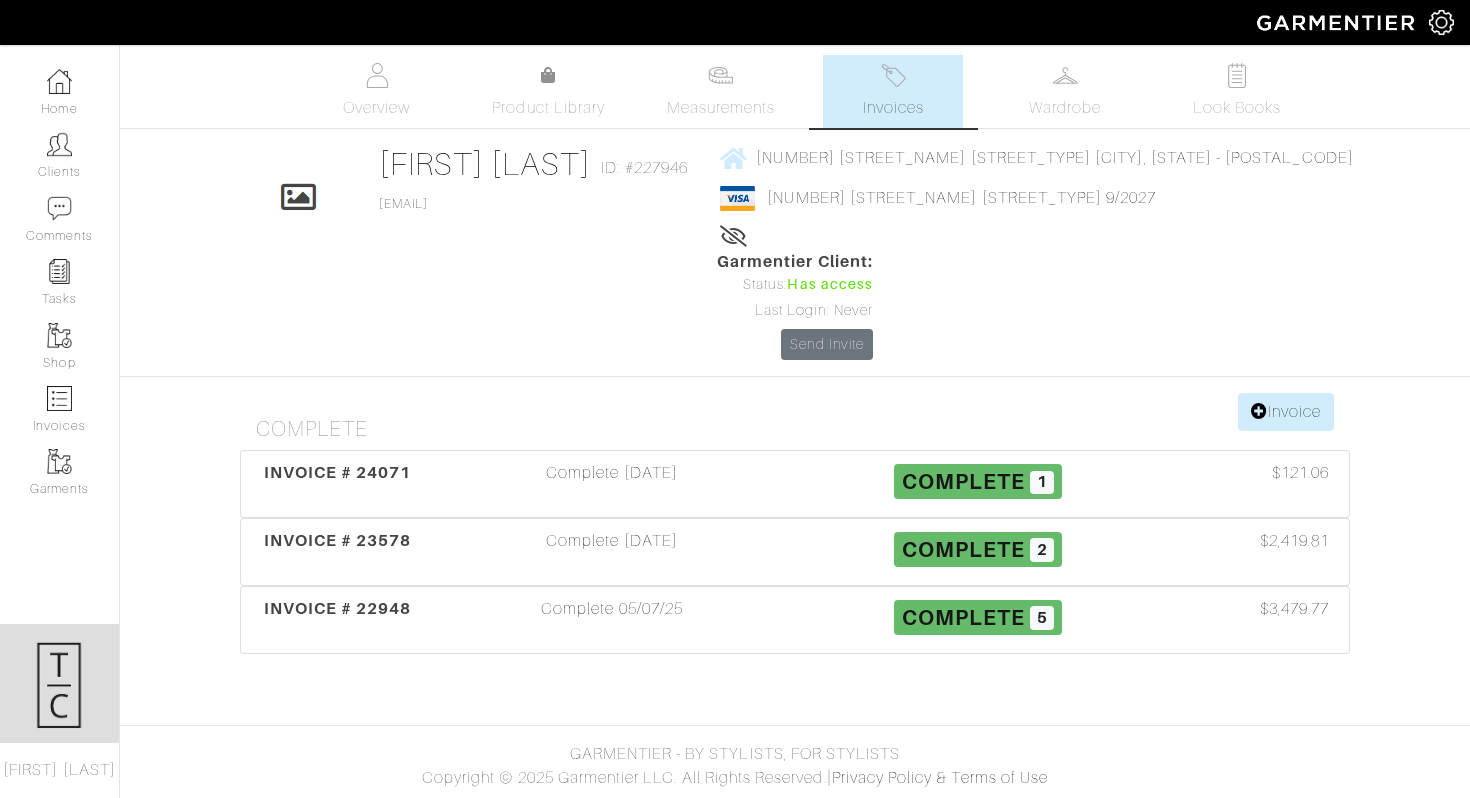 select 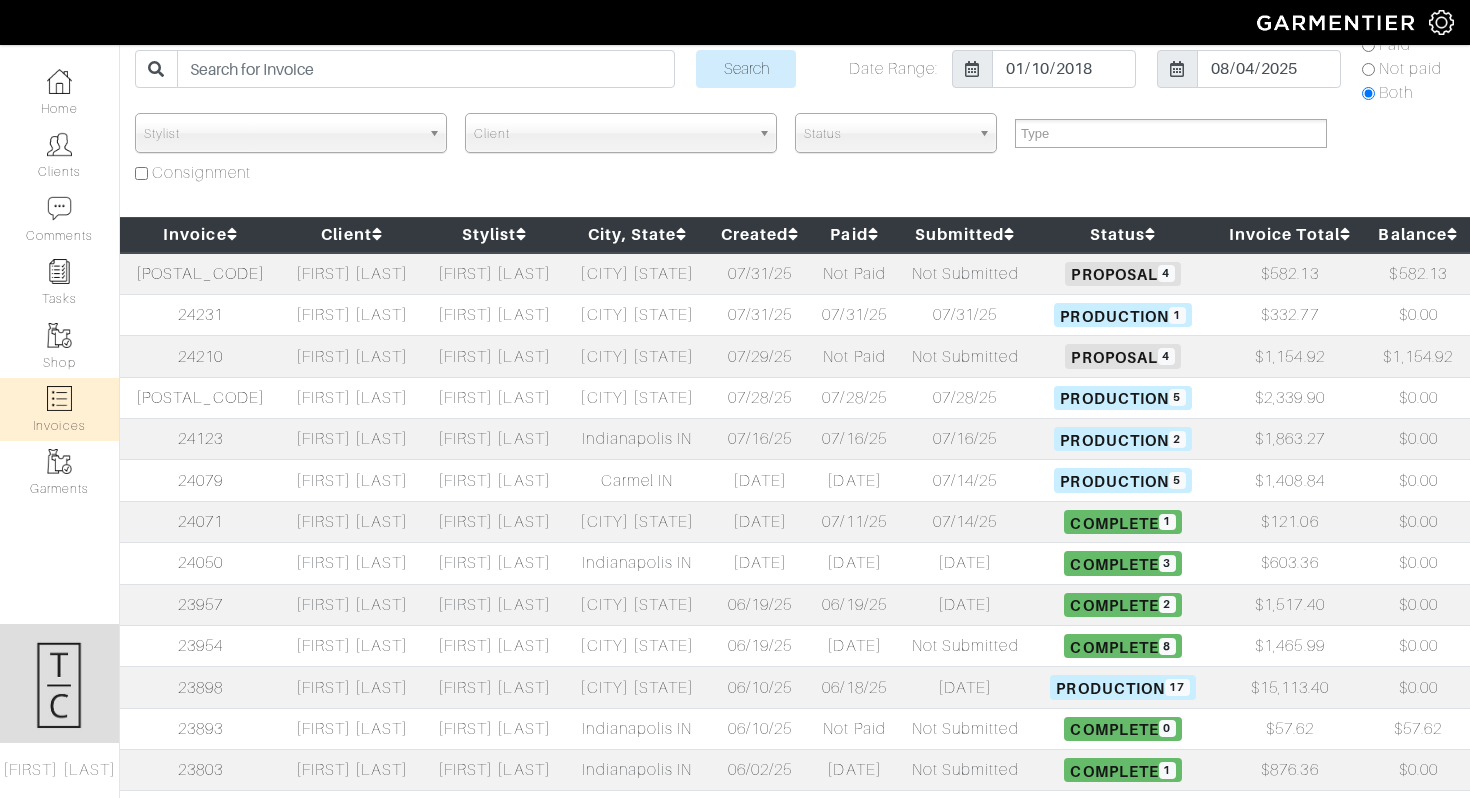 scroll, scrollTop: 115, scrollLeft: 0, axis: vertical 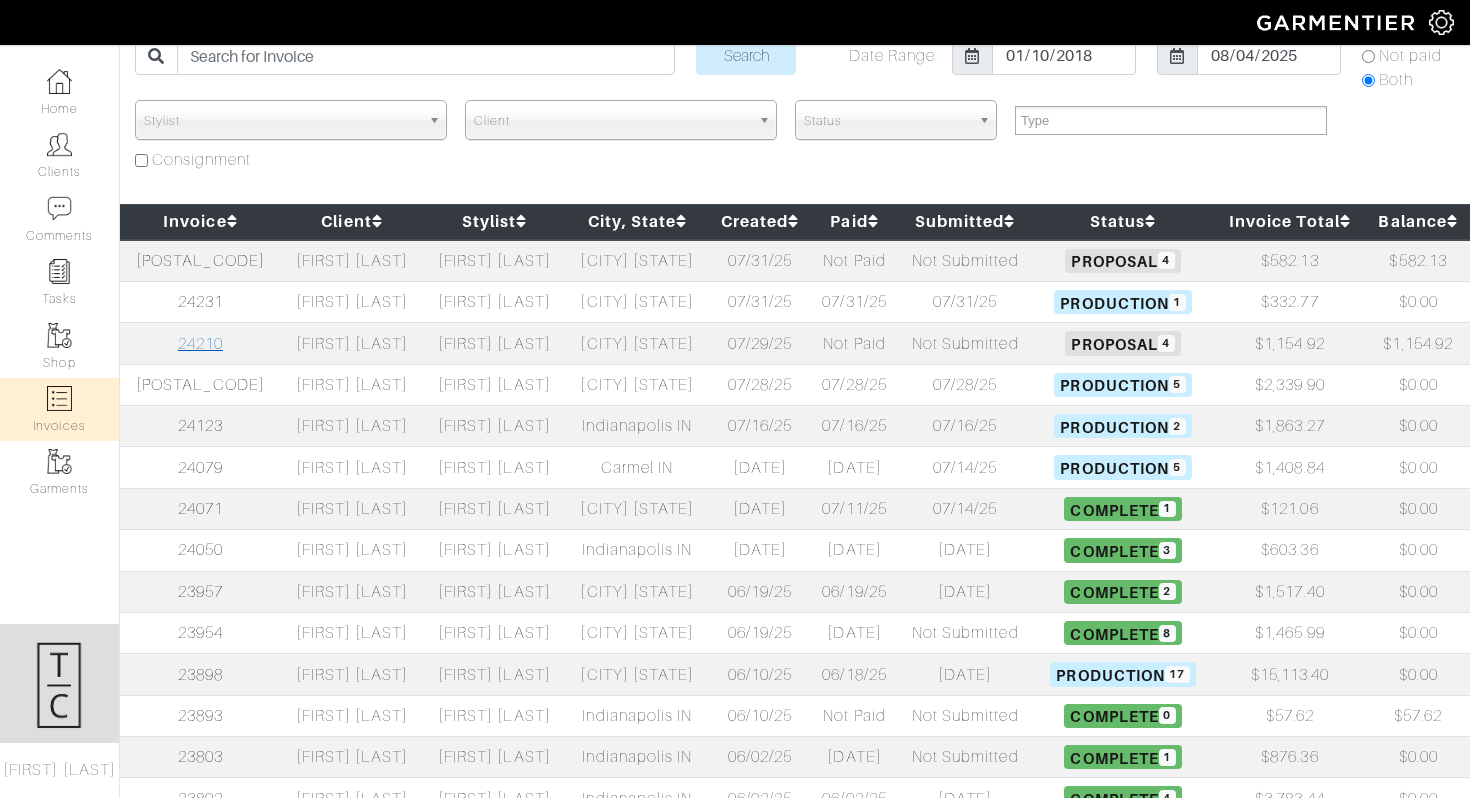 click on "24210" at bounding box center (200, 344) 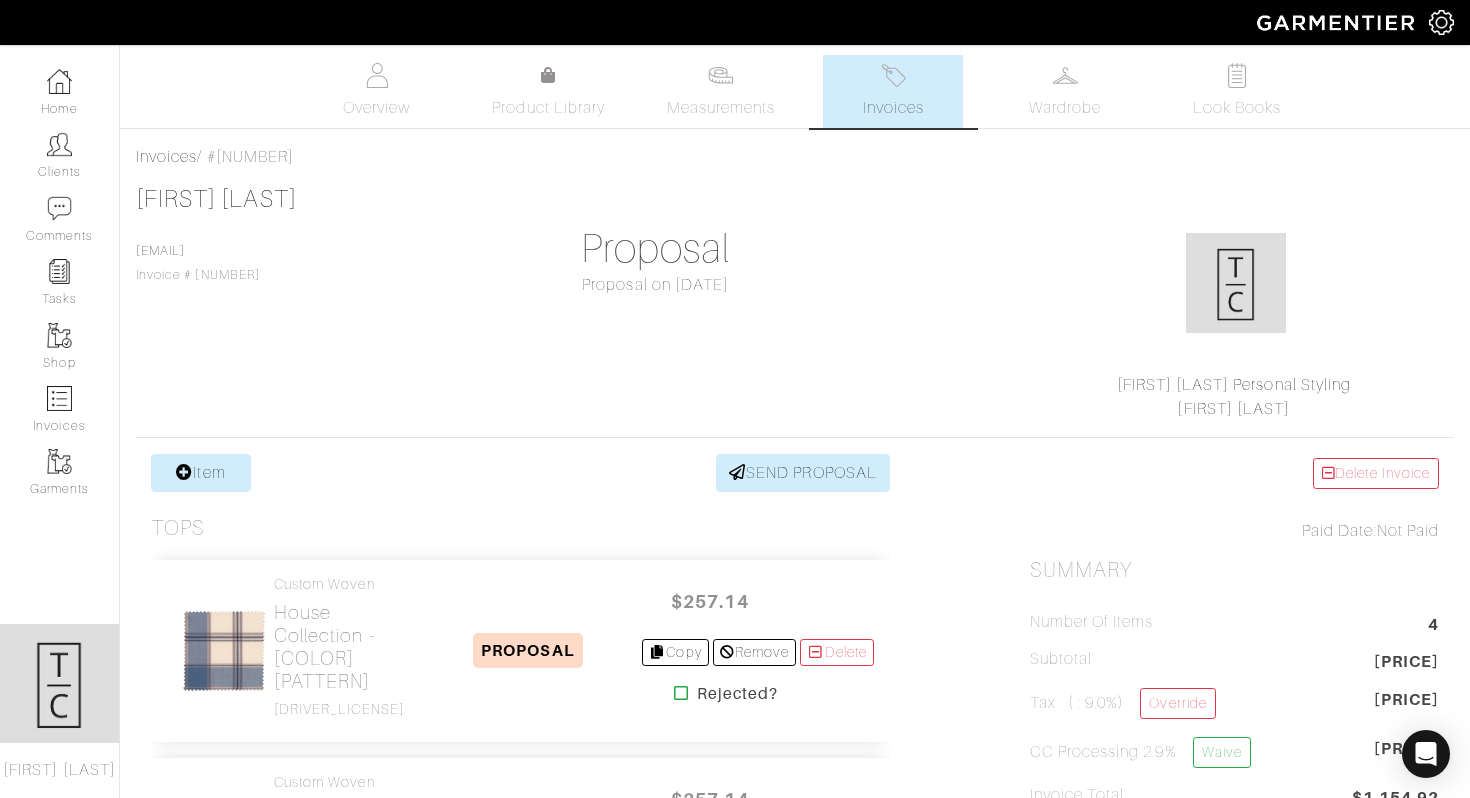 scroll, scrollTop: 0, scrollLeft: 0, axis: both 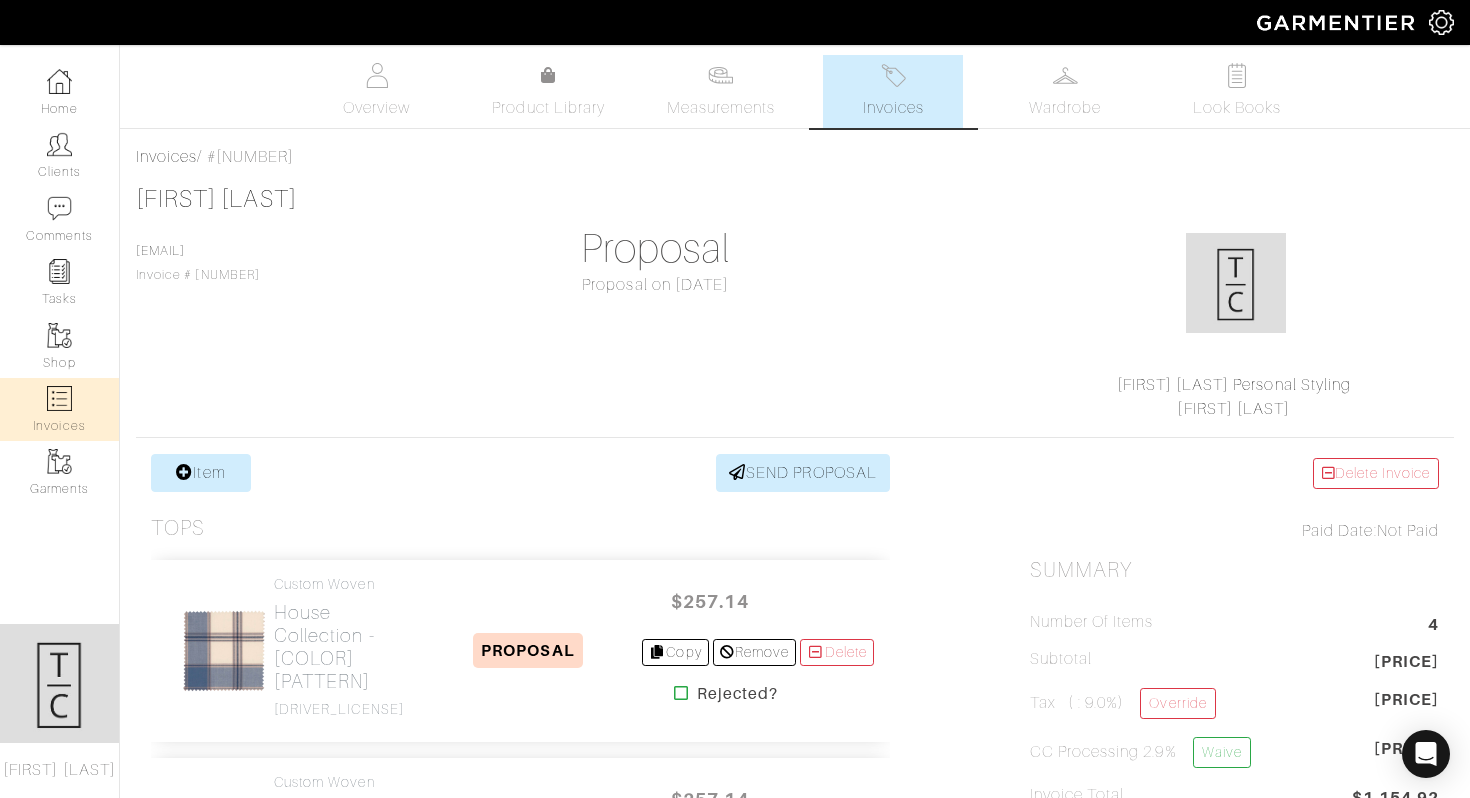 click at bounding box center [59, 398] 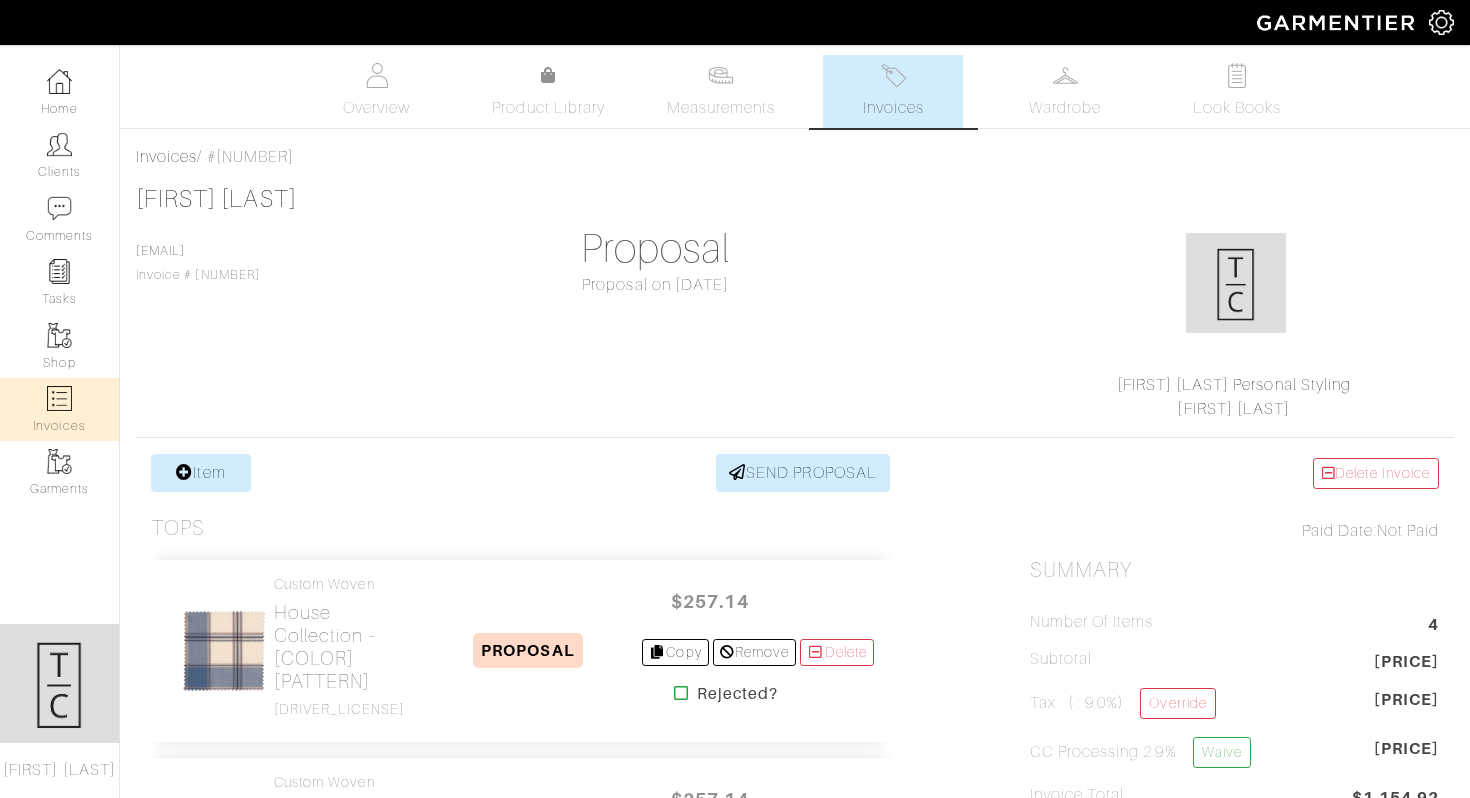 select 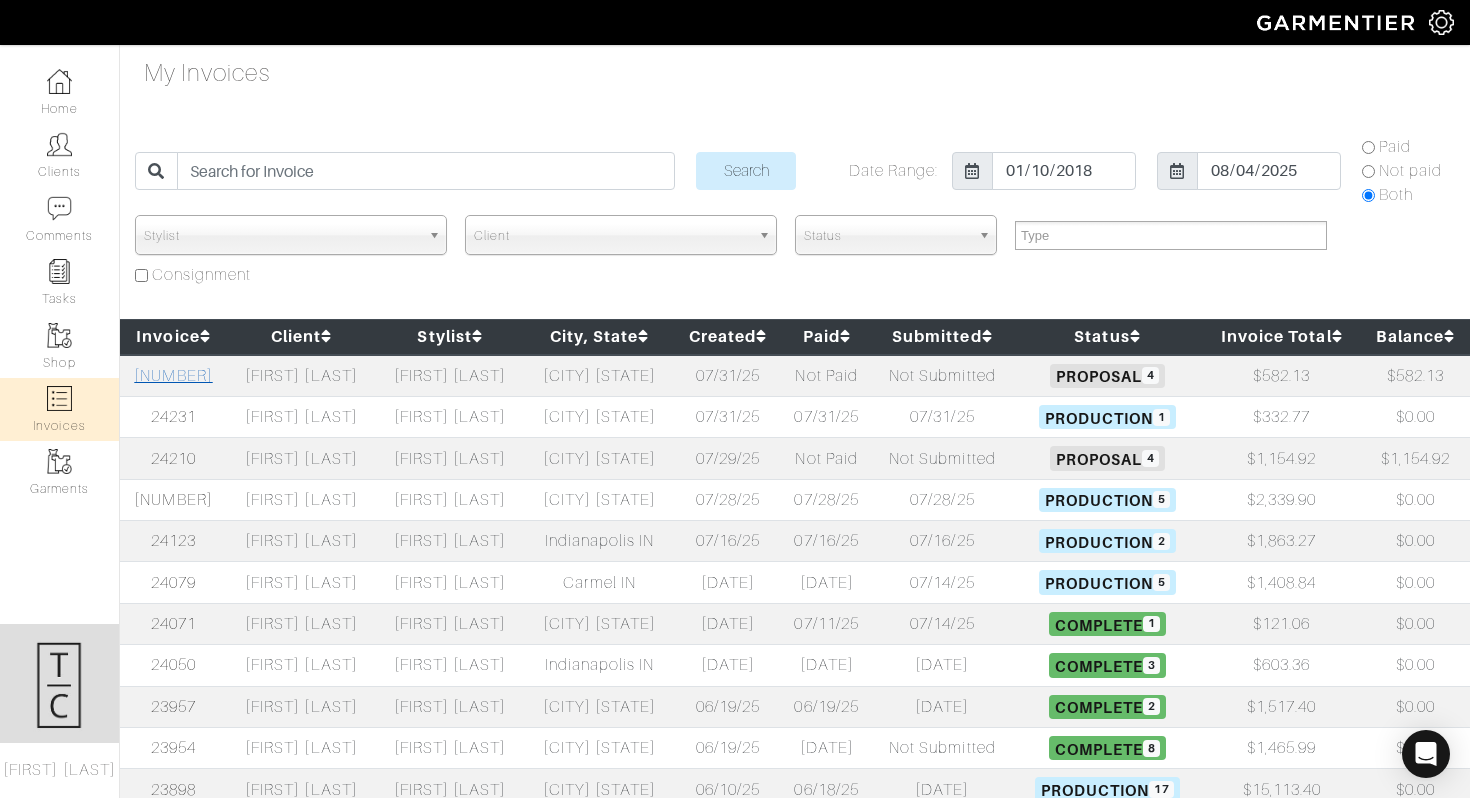 click on "[POSTAL_CODE]" at bounding box center [173, 376] 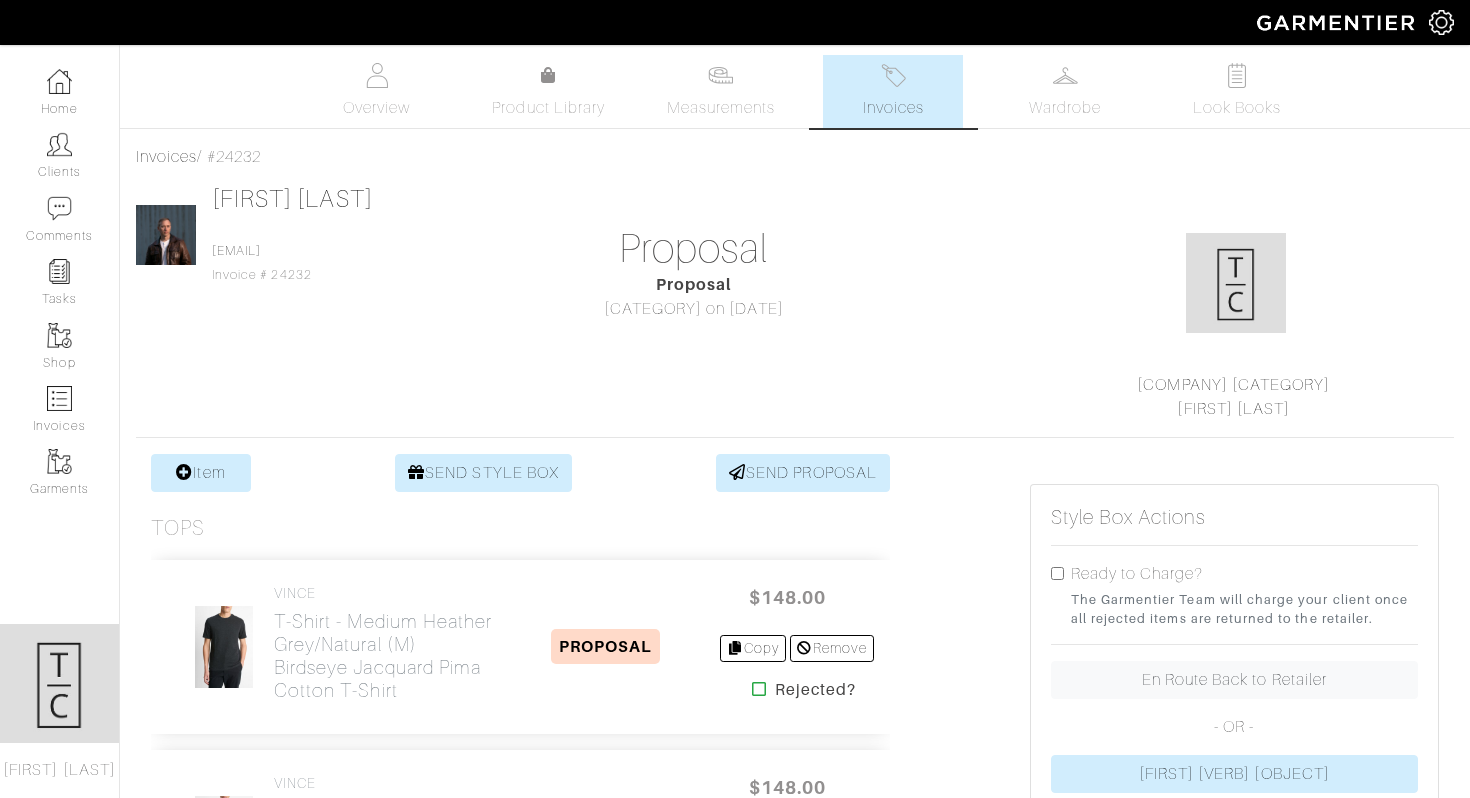 scroll, scrollTop: 0, scrollLeft: 0, axis: both 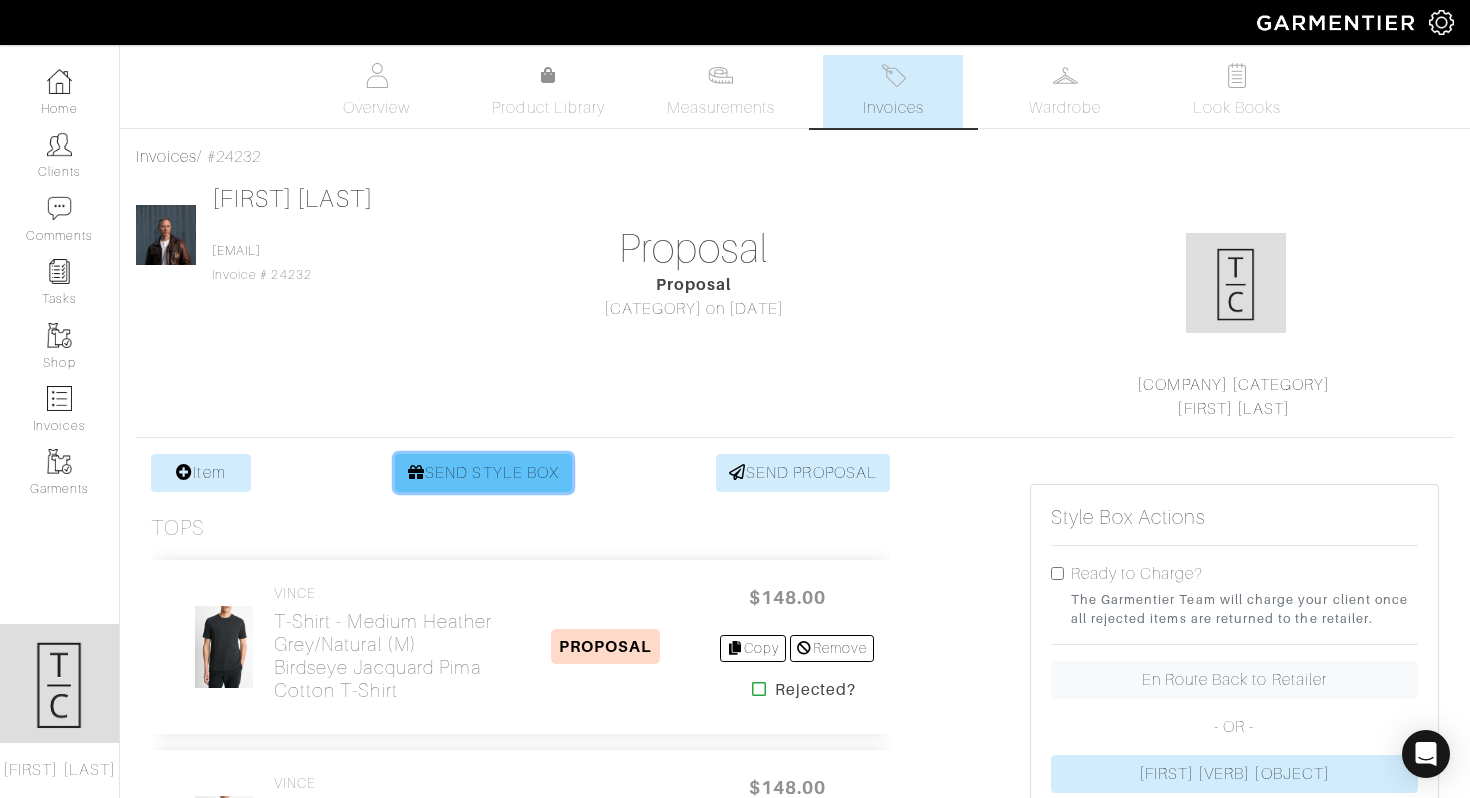 click on "SEND STYLE BOX" at bounding box center [483, 473] 